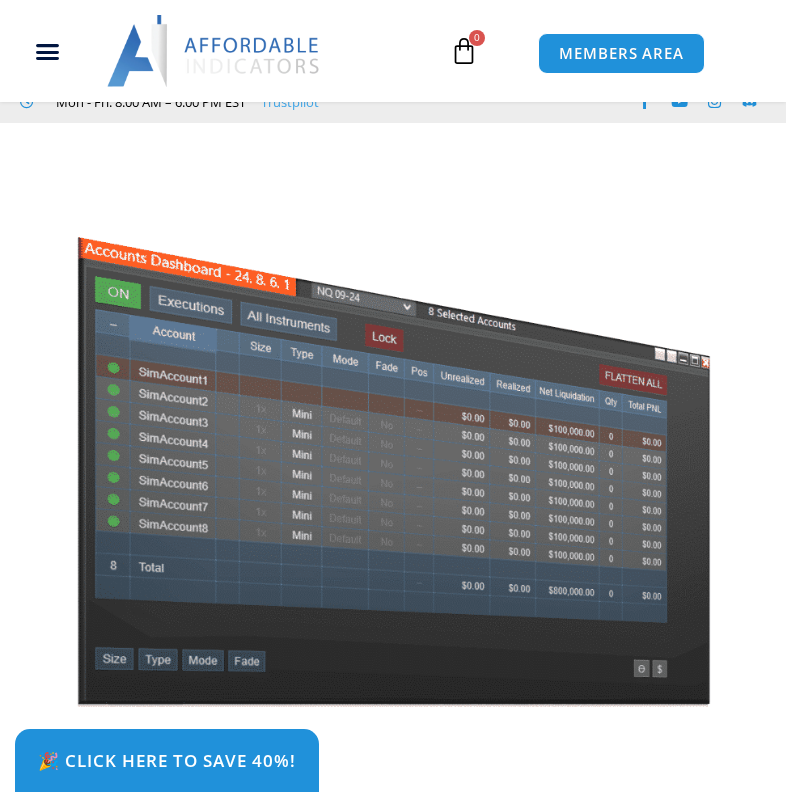 scroll, scrollTop: 400, scrollLeft: 0, axis: vertical 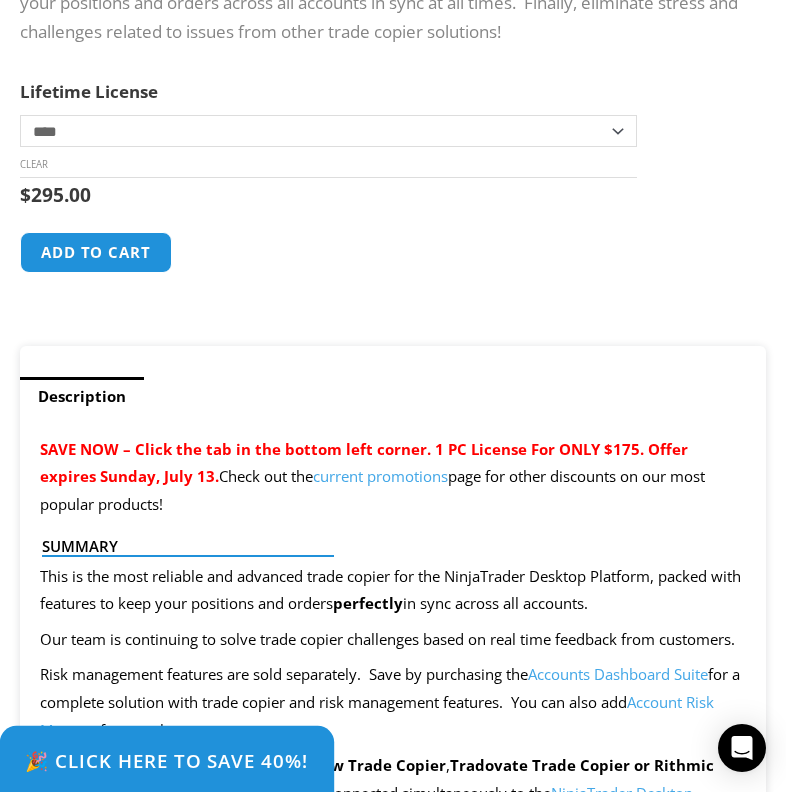 click on "🎉 Click Here to save 40%!" at bounding box center (167, 760) 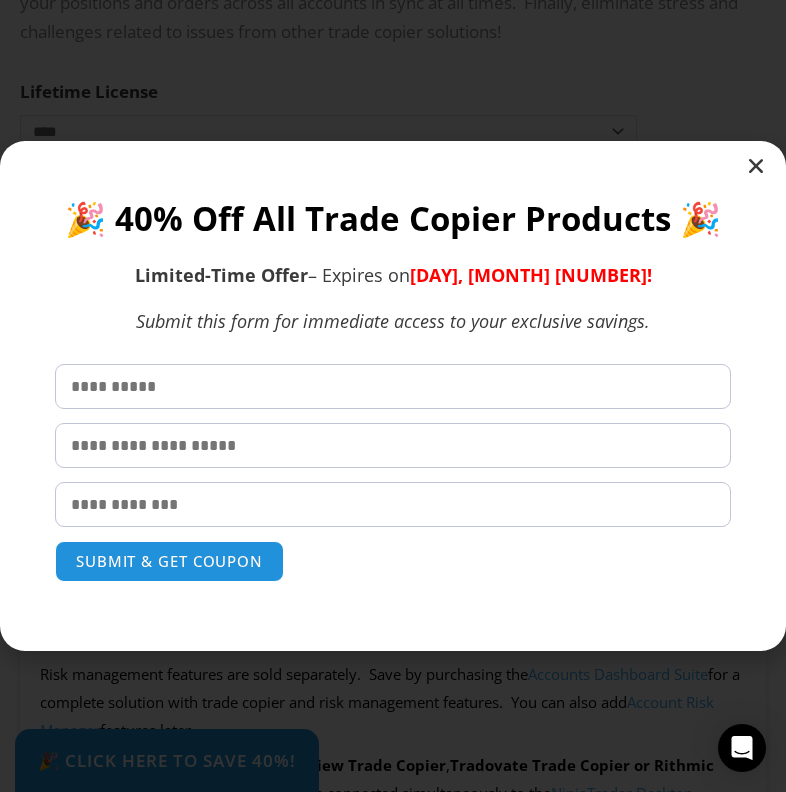 click at bounding box center (393, 386) 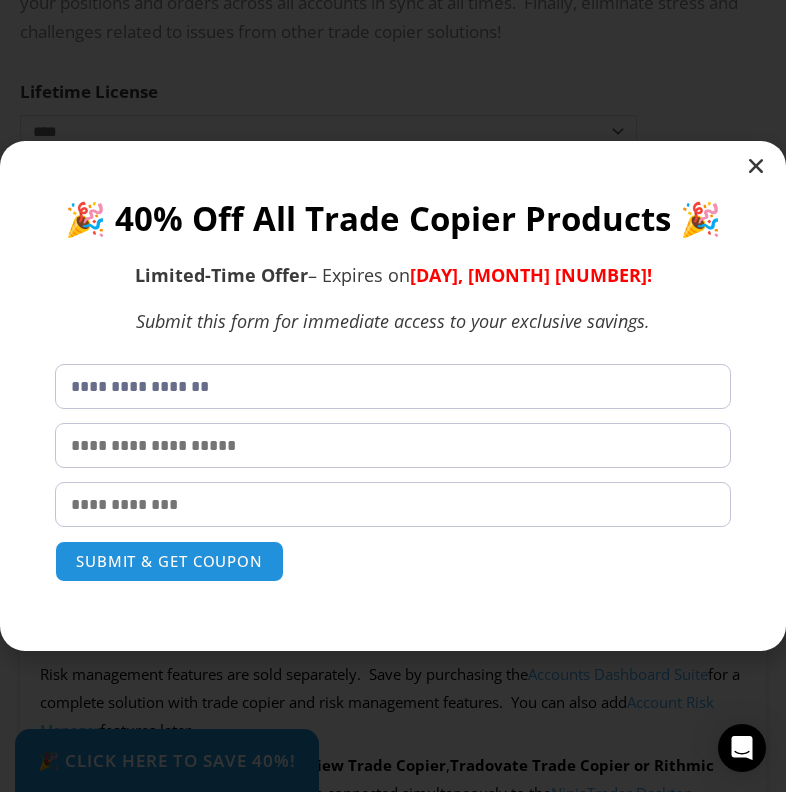 type on "****" 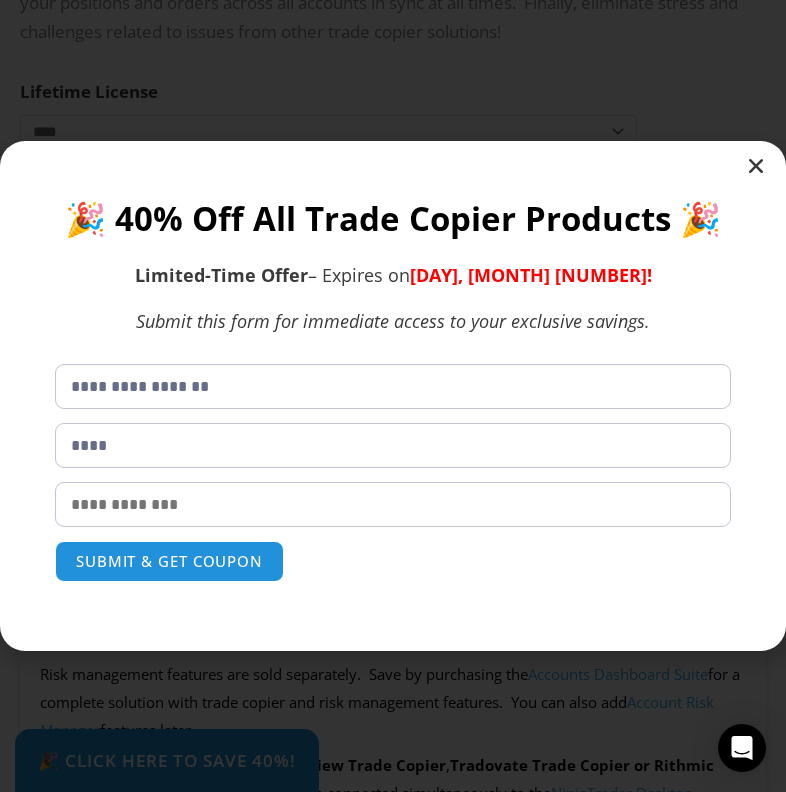 type on "**********" 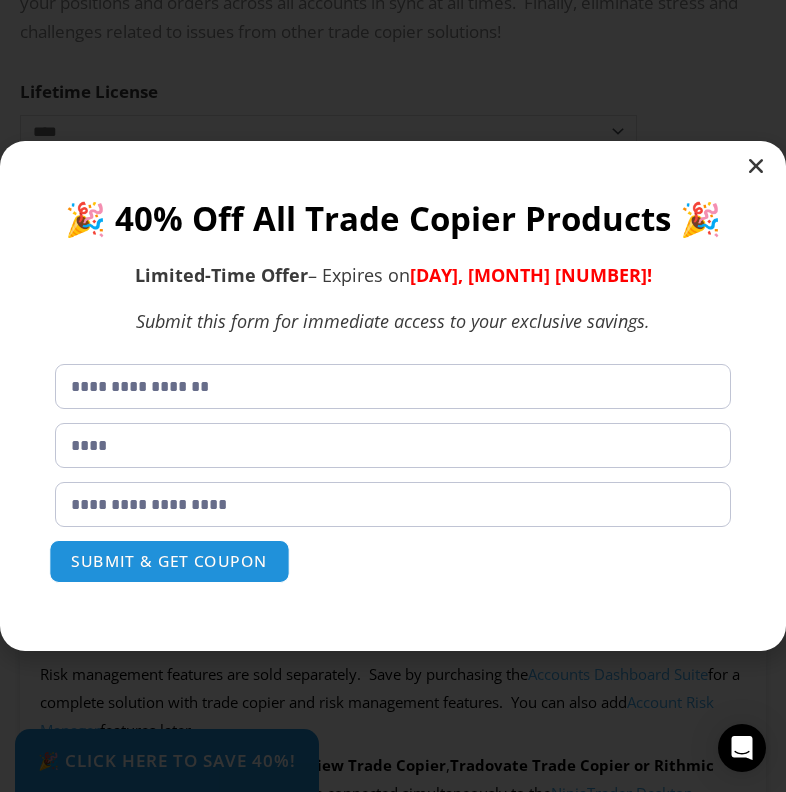 click on "SUBMIT & GET COUPON" at bounding box center (169, 561) 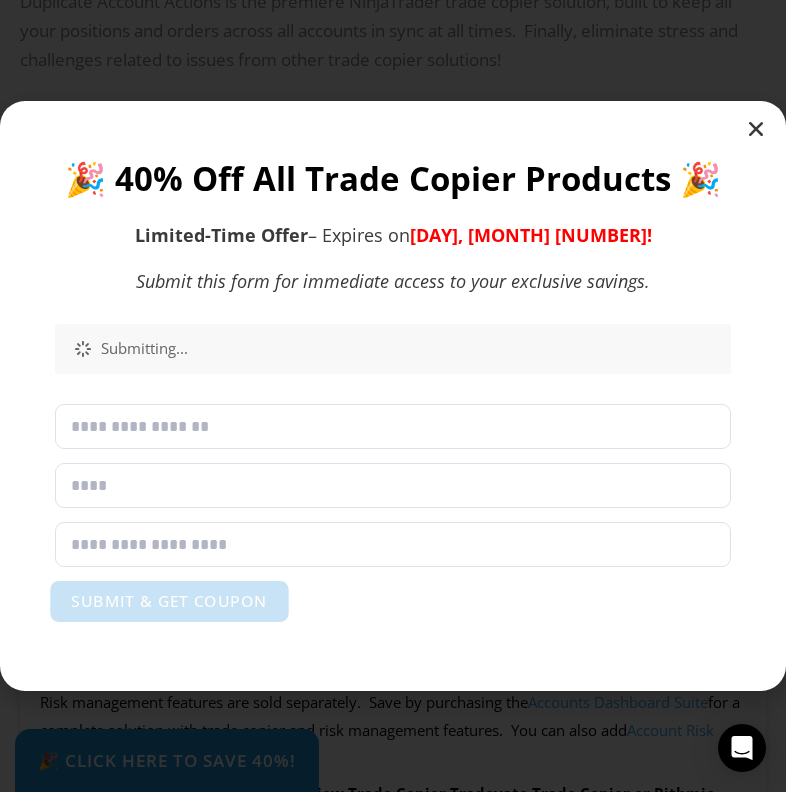 scroll, scrollTop: 979, scrollLeft: 0, axis: vertical 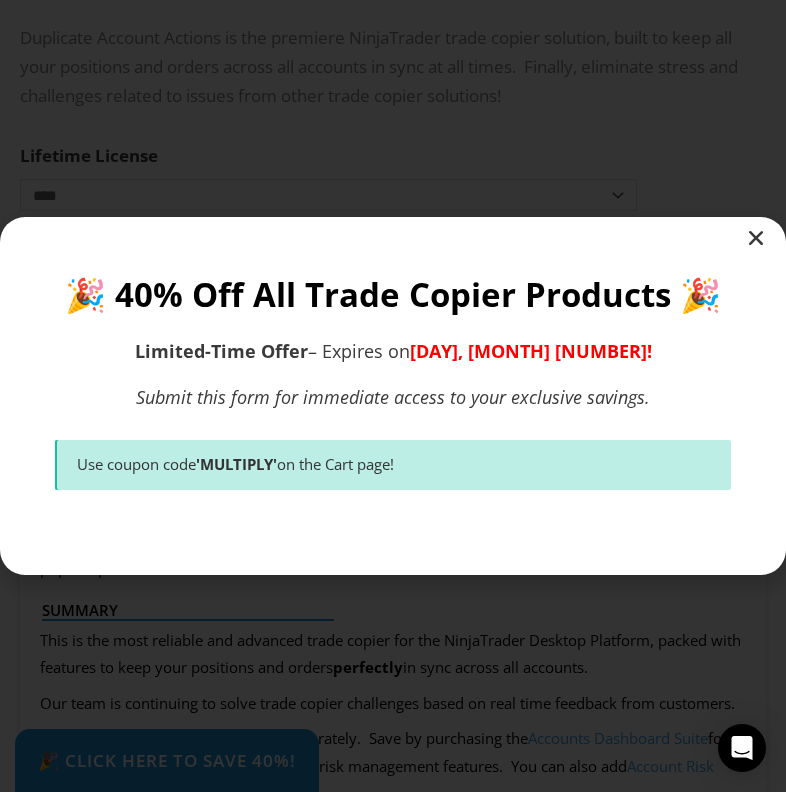 click on "'MULTIPLY'" at bounding box center [236, 464] 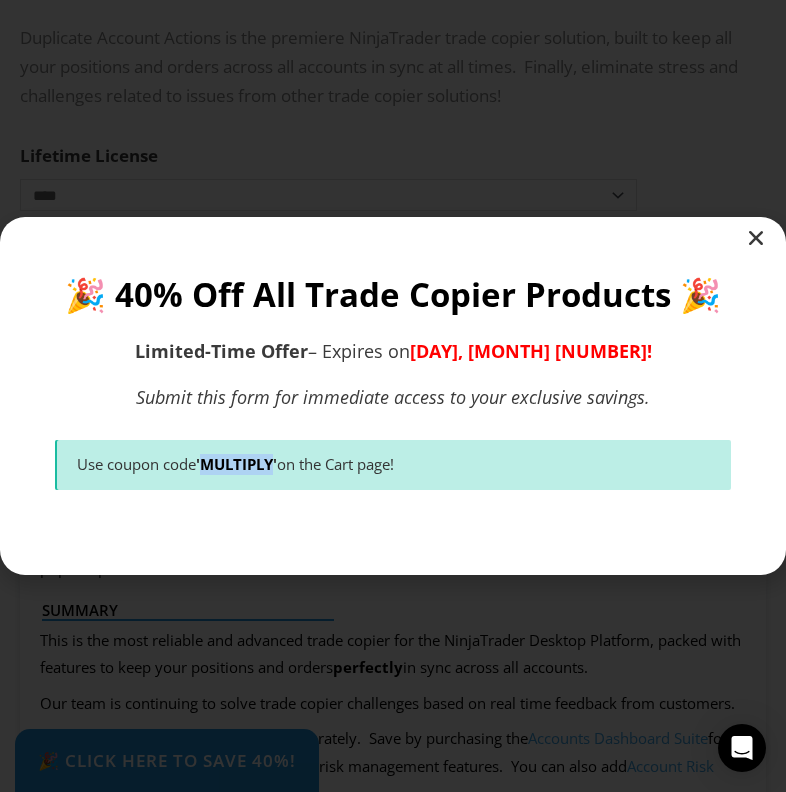 click on "'MULTIPLY'" at bounding box center [236, 464] 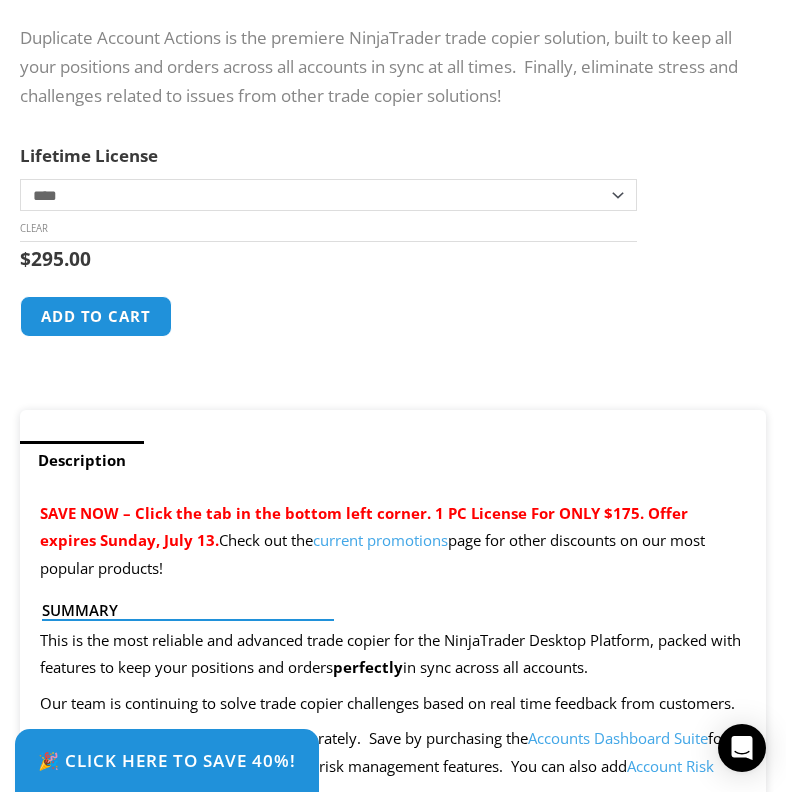 drag, startPoint x: 100, startPoint y: 313, endPoint x: 435, endPoint y: 197, distance: 354.51517 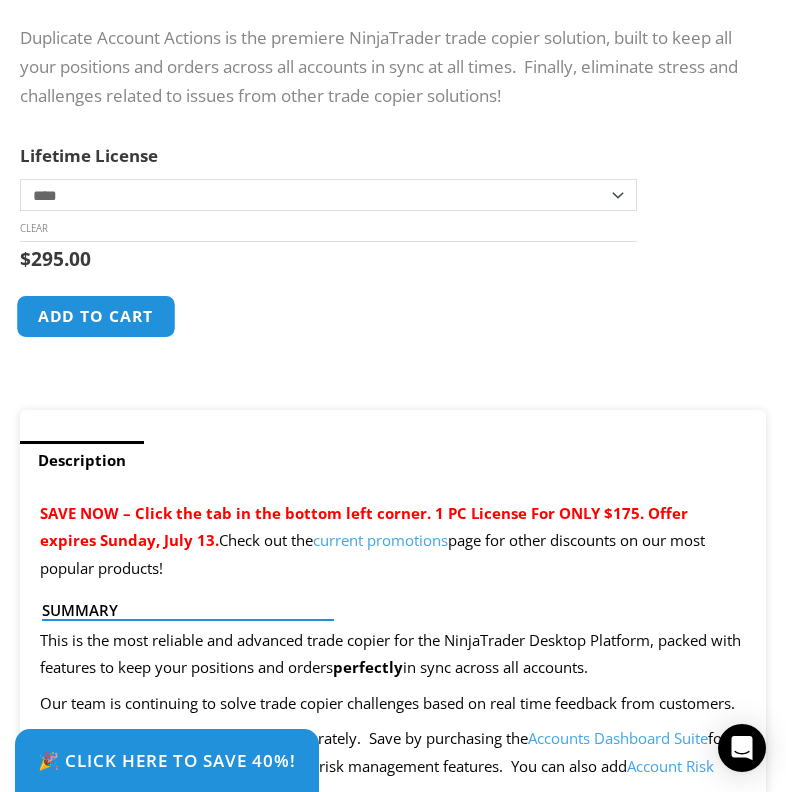 click on "Add to cart" 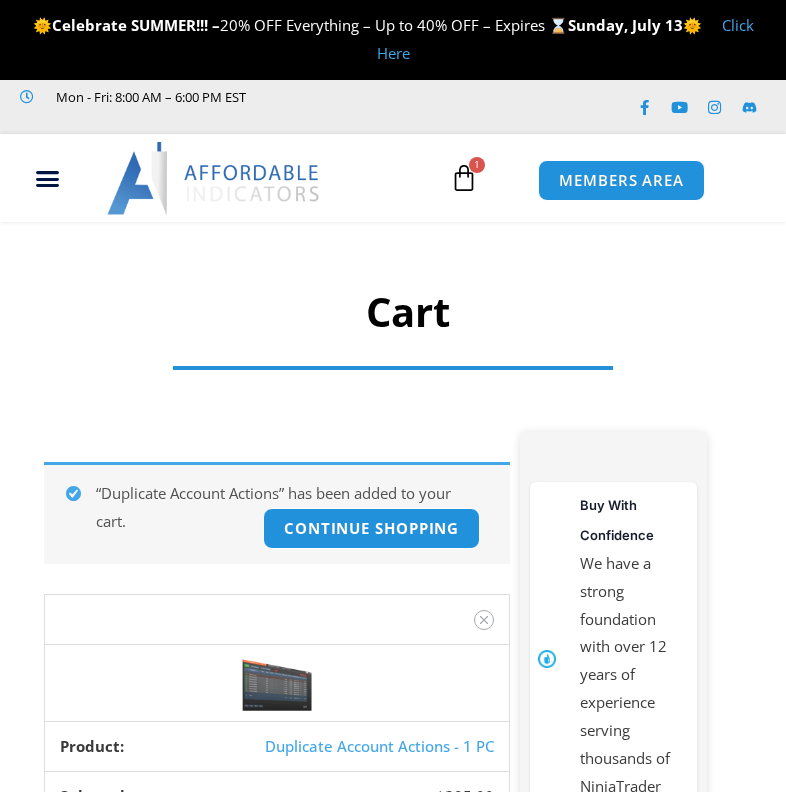 scroll, scrollTop: 0, scrollLeft: 0, axis: both 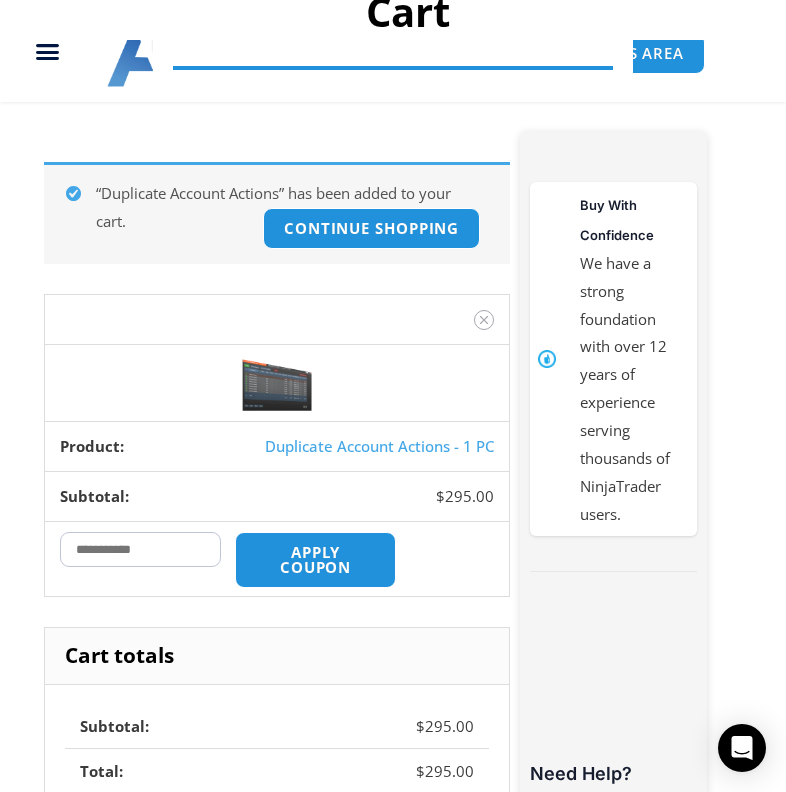 click on "Coupon:" at bounding box center [141, 549] 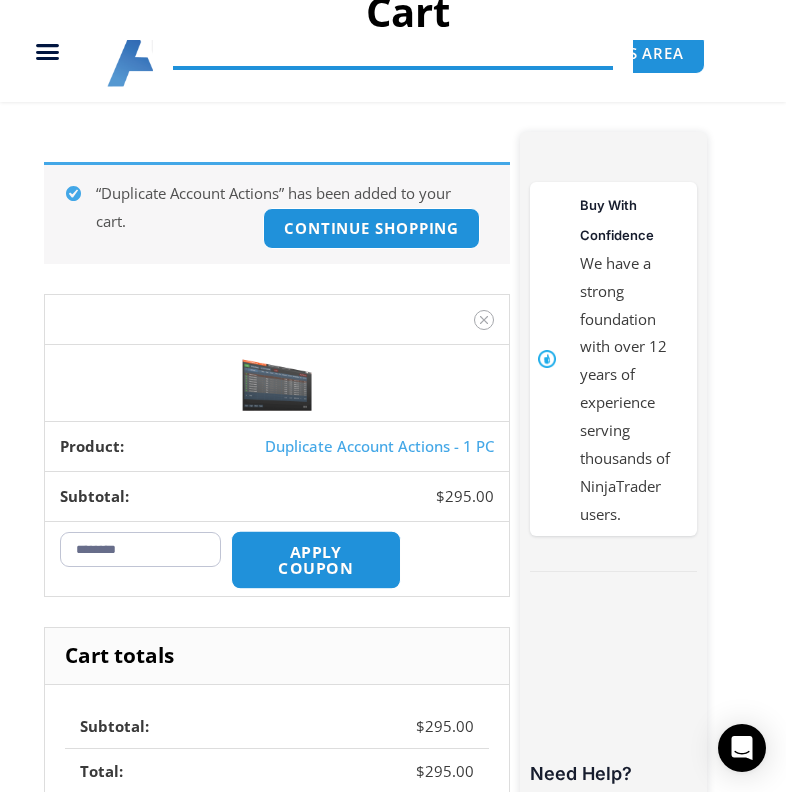 type on "********" 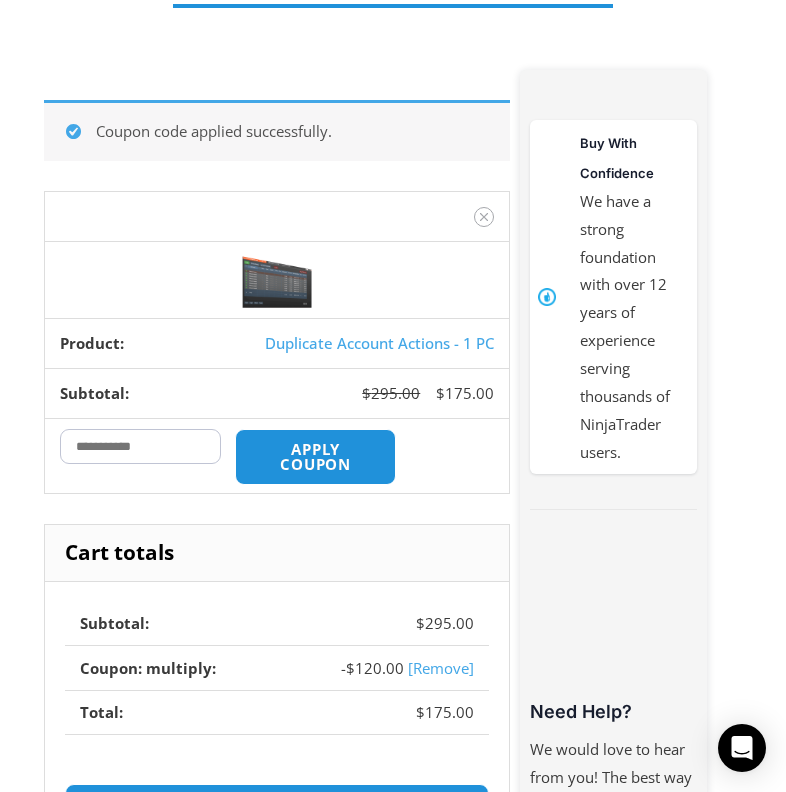 scroll, scrollTop: 0, scrollLeft: 0, axis: both 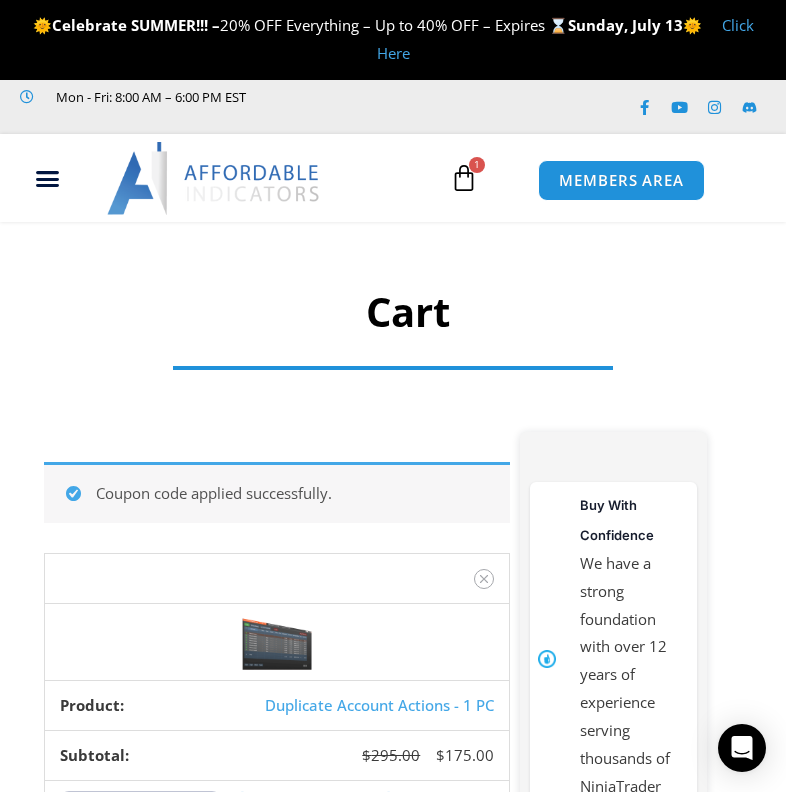 click at bounding box center (393, 286) 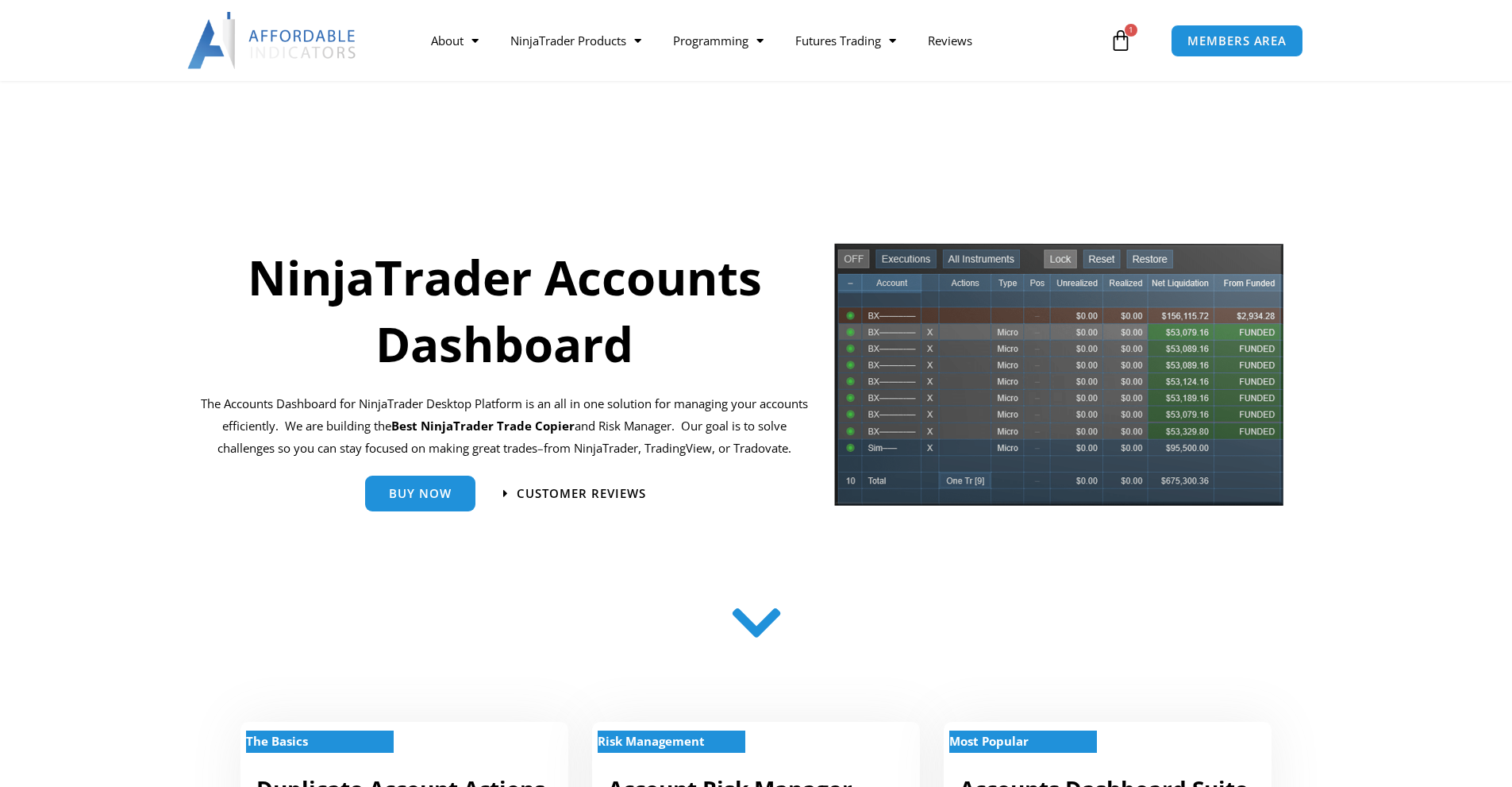 scroll, scrollTop: 238, scrollLeft: 0, axis: vertical 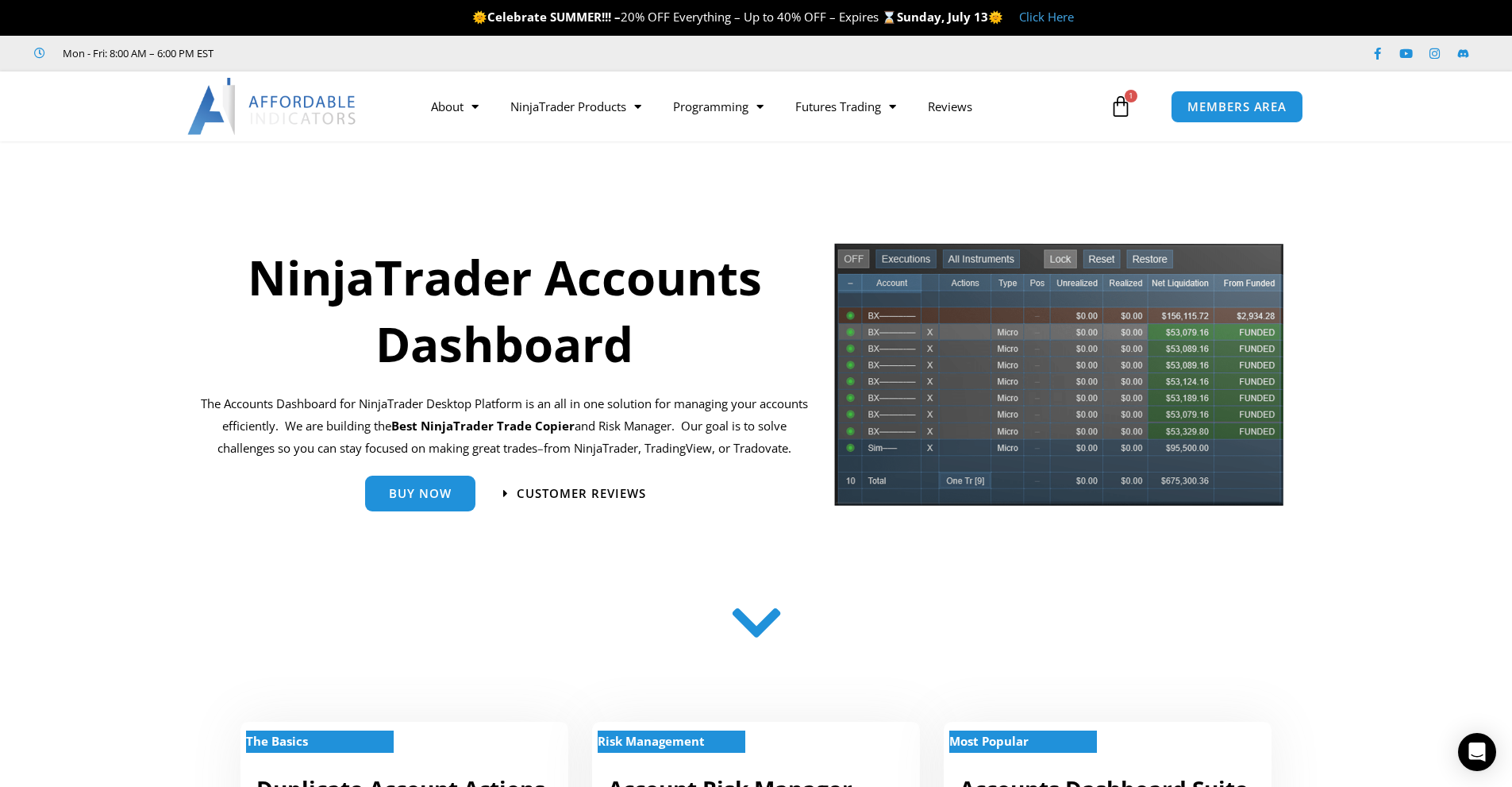 click on "NinjaTrader Accounts Dashboard
The Accounts Dashboard for NinjaTrader Desktop Platform is an all in one solution for managing your accounts efficiently.  We are building the  Best NinjaTrader Trade Copier  and Risk Manager.  Our goal is to solve challenges so you can stay focused on making great trades  –  from NinjaTrader, TradingView, or Tradovate.
Buy Now
Customer Reviews" at bounding box center [756, 2057] 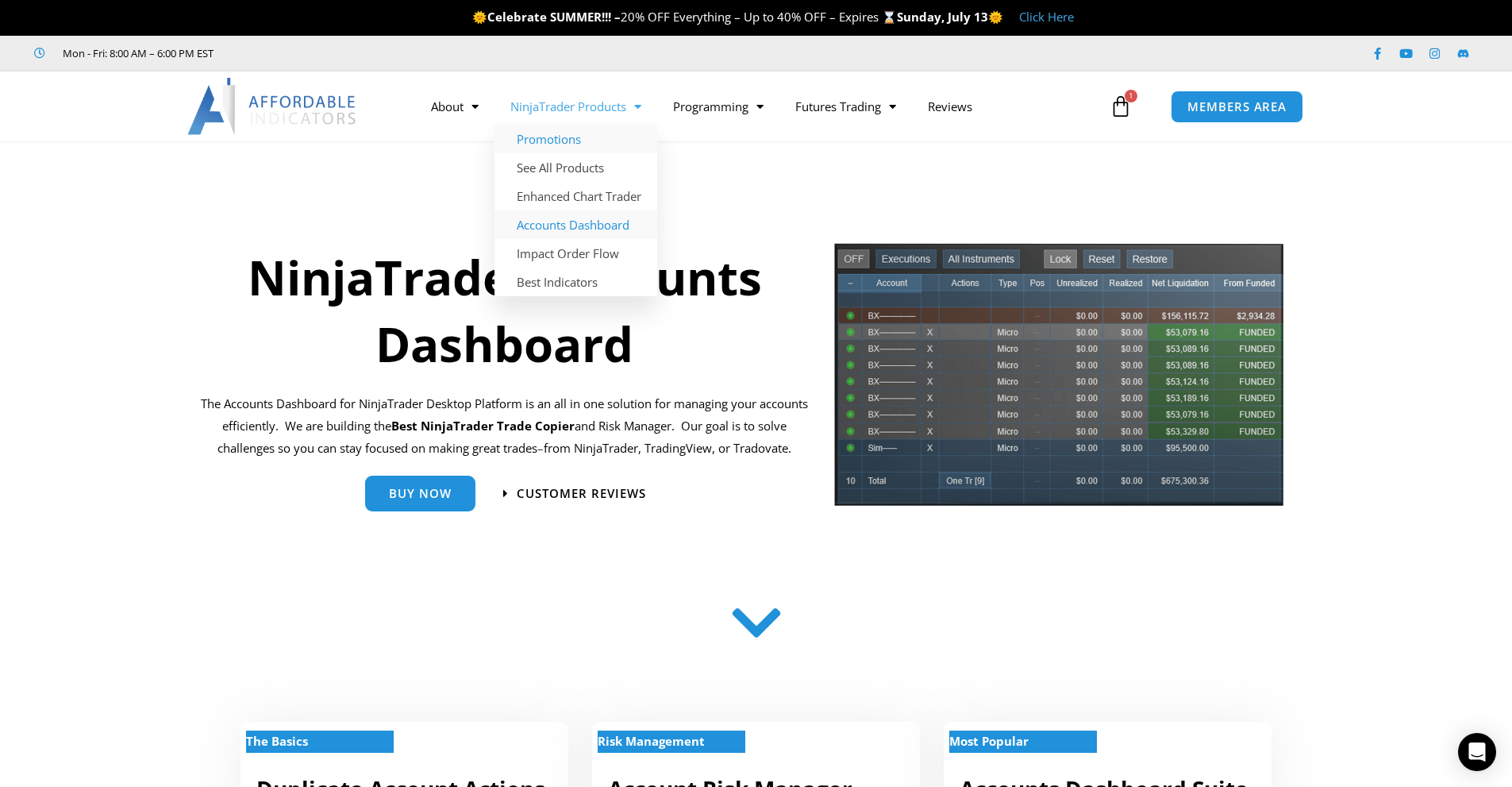 click on "Promotions" 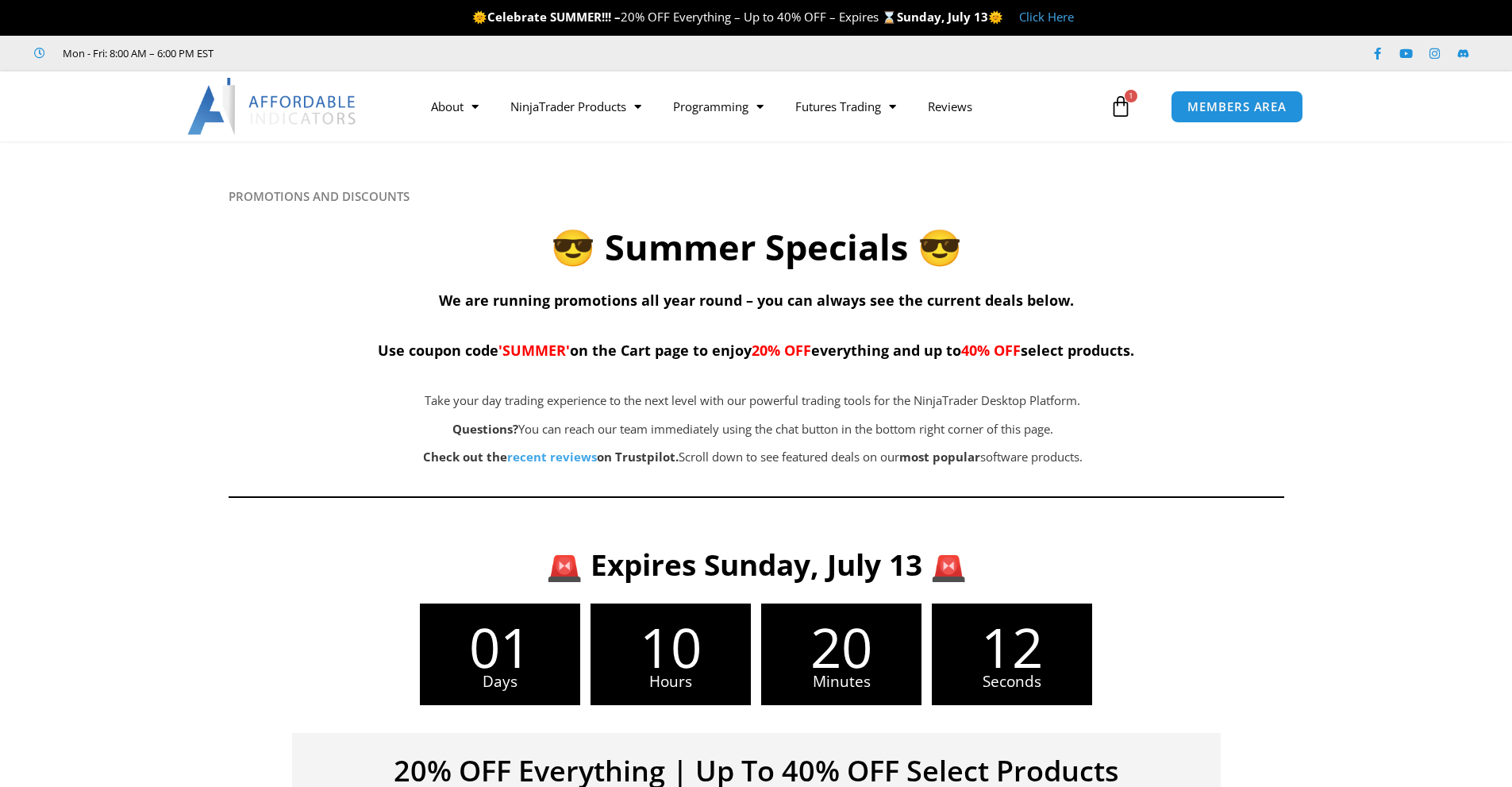 scroll, scrollTop: 0, scrollLeft: 0, axis: both 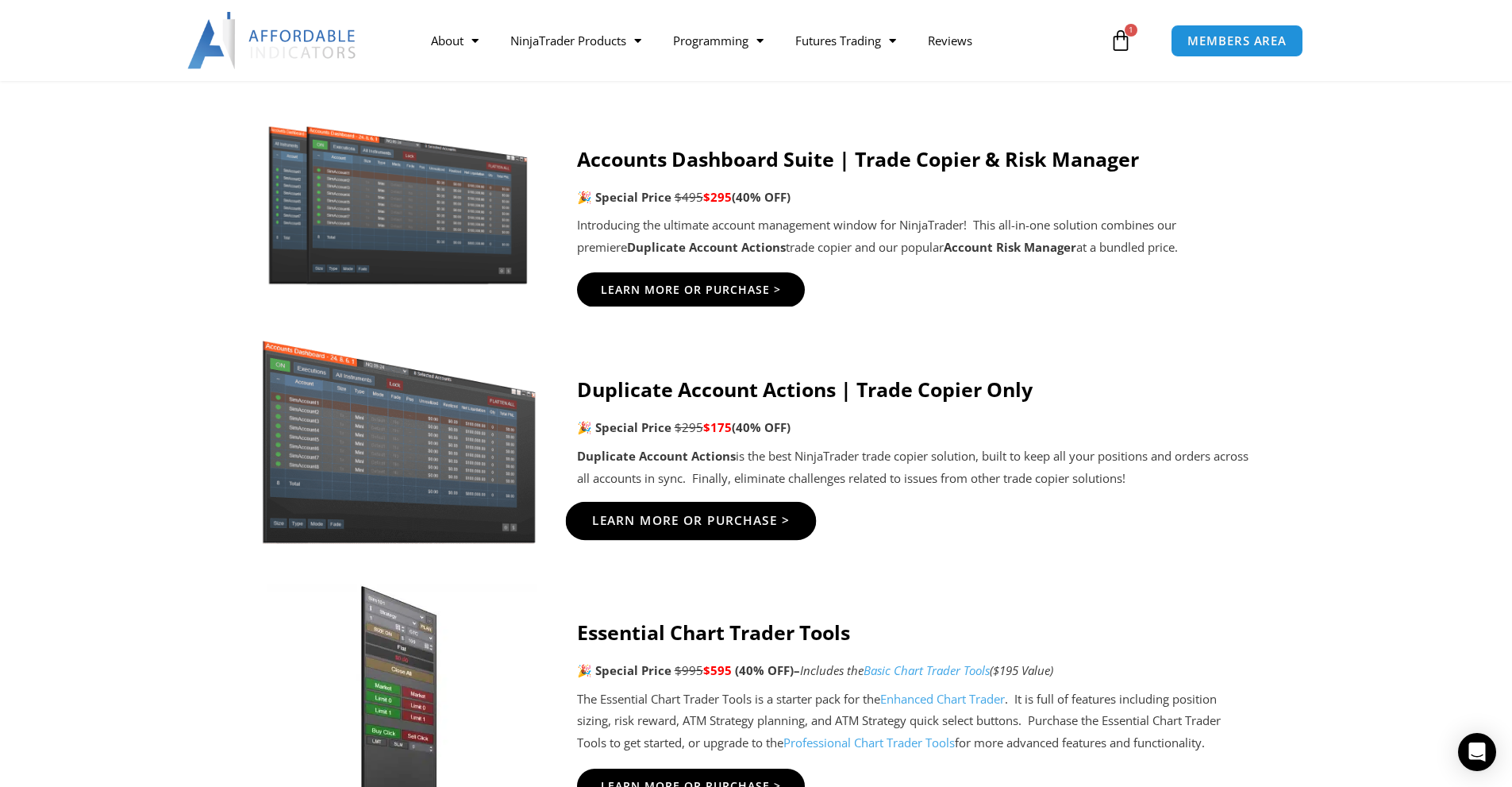 click on "Learn More Or Purchase >" at bounding box center (691, 520) 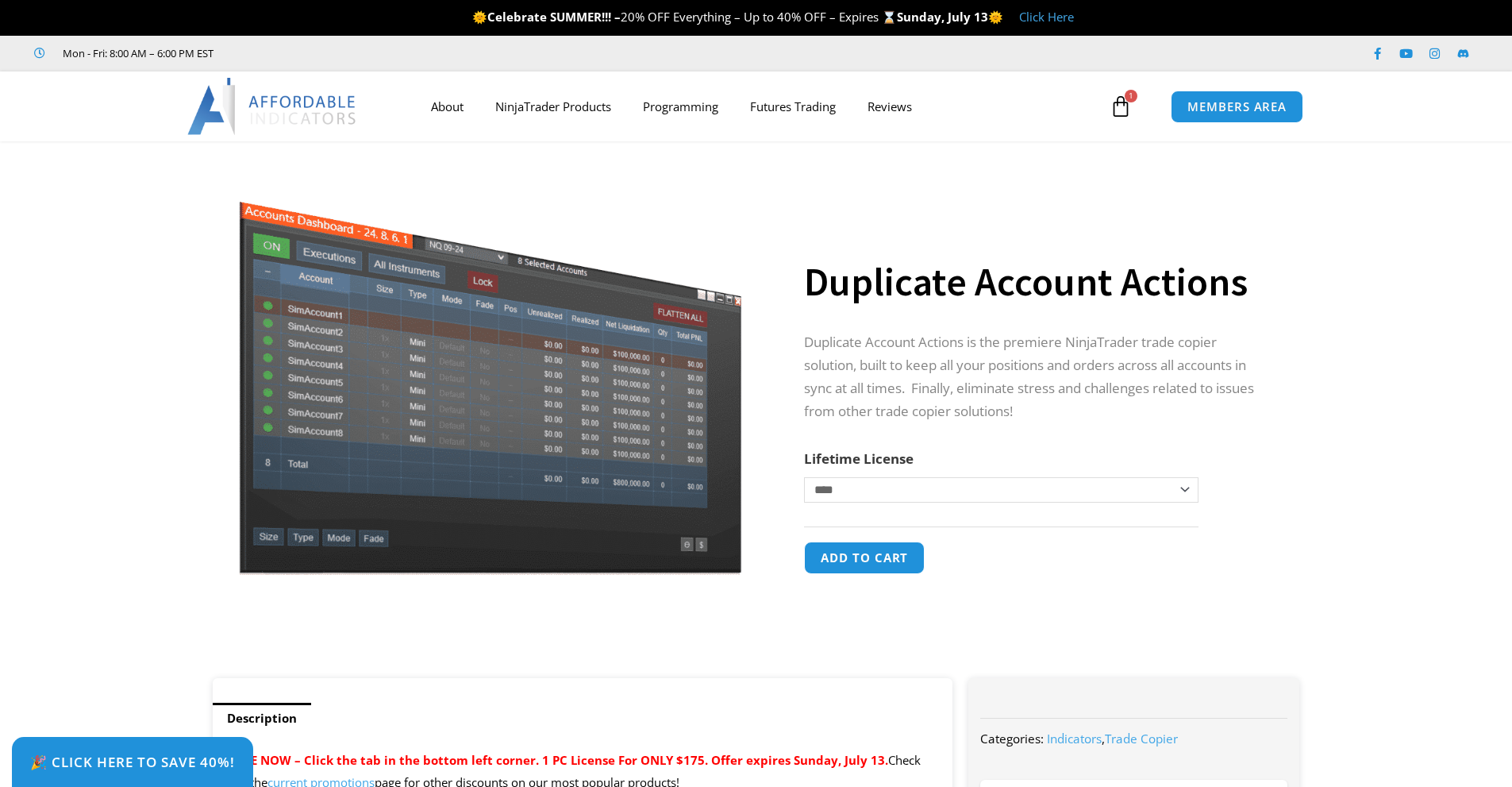 scroll, scrollTop: 0, scrollLeft: 0, axis: both 